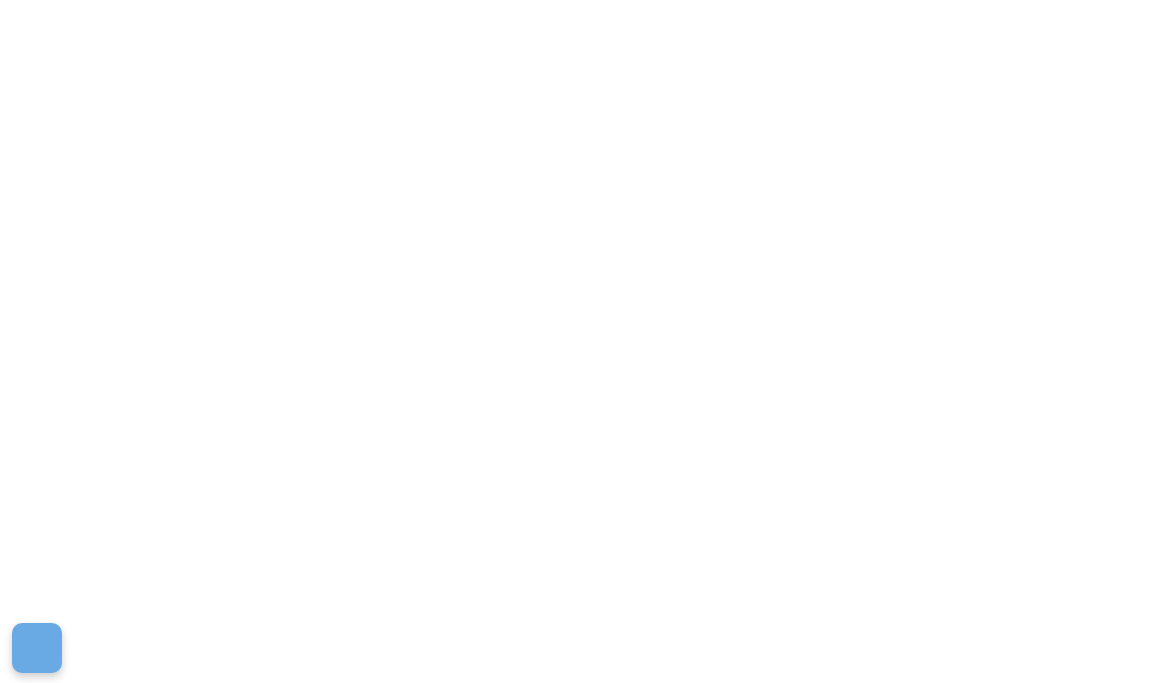 scroll, scrollTop: 0, scrollLeft: 0, axis: both 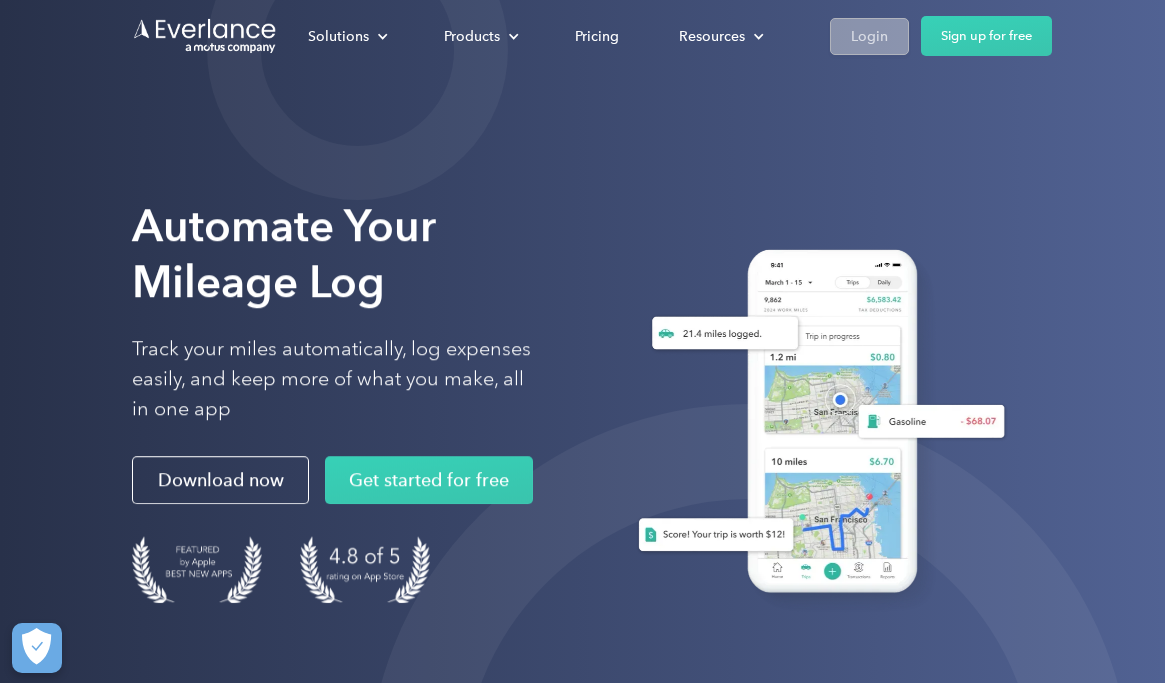click on "Login" at bounding box center (869, 36) 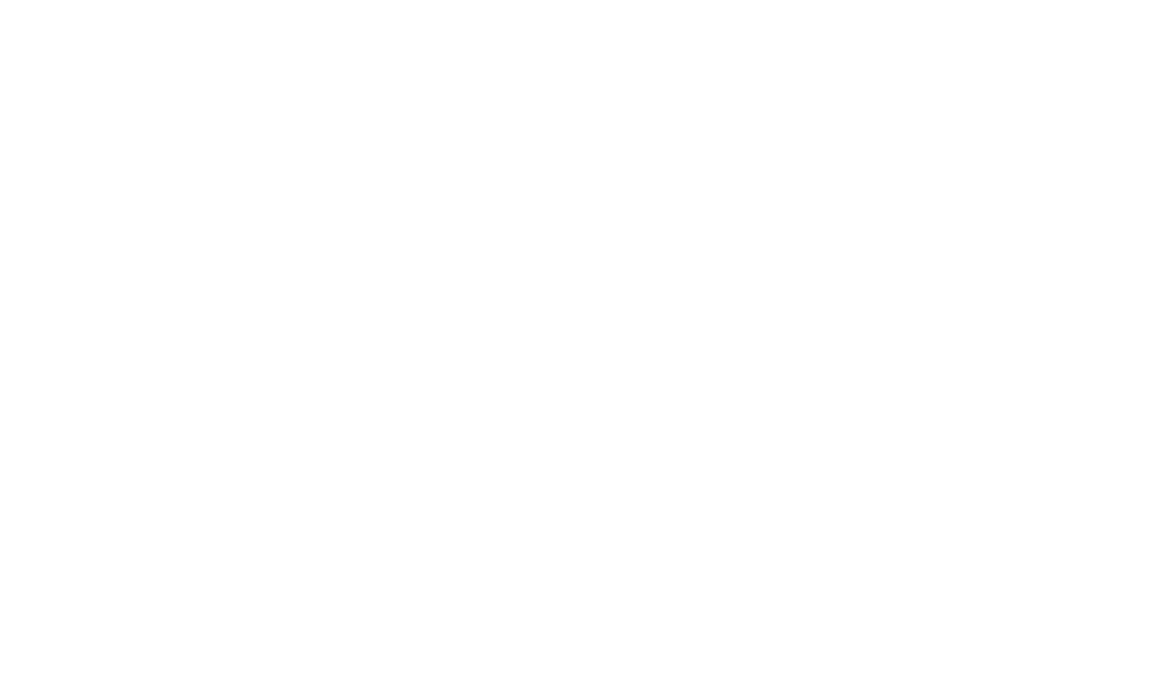 scroll, scrollTop: 0, scrollLeft: 0, axis: both 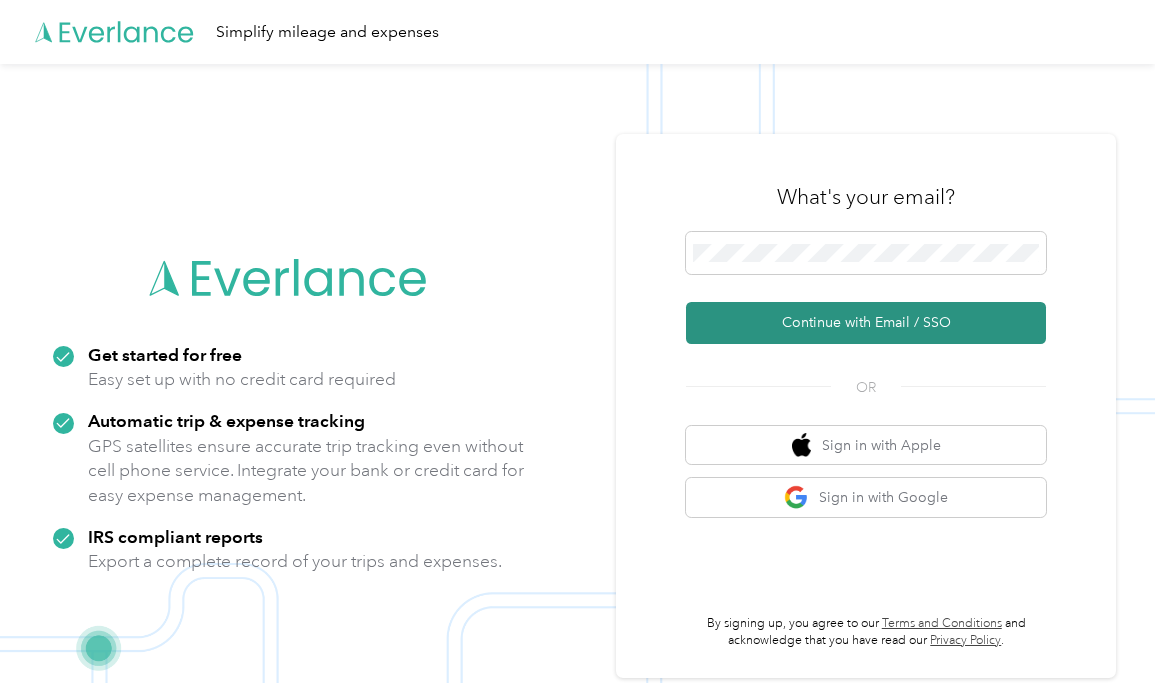 click on "Continue with Email / SSO" at bounding box center (866, 323) 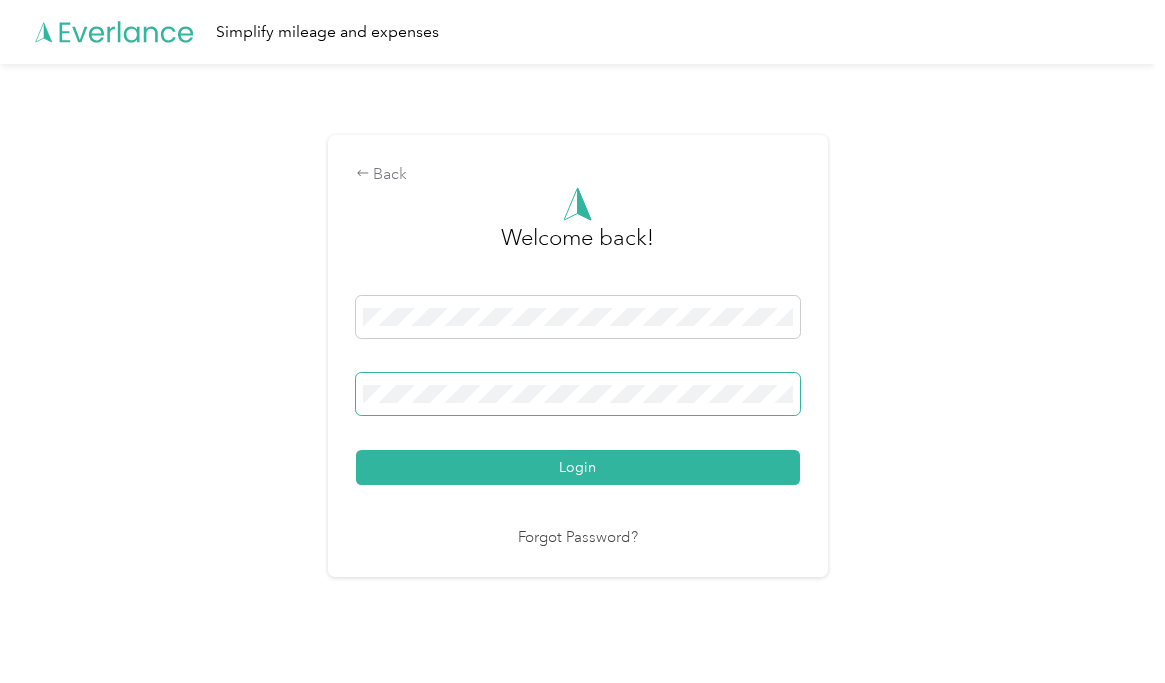 click at bounding box center [578, 394] 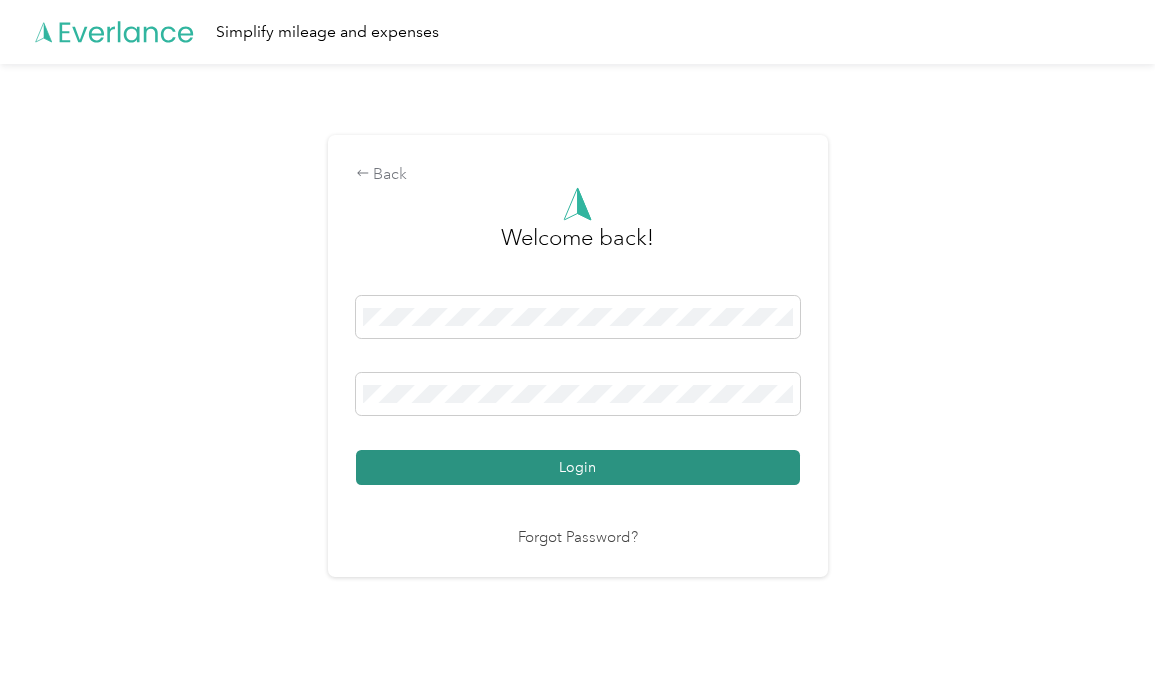 click on "Login" at bounding box center (578, 467) 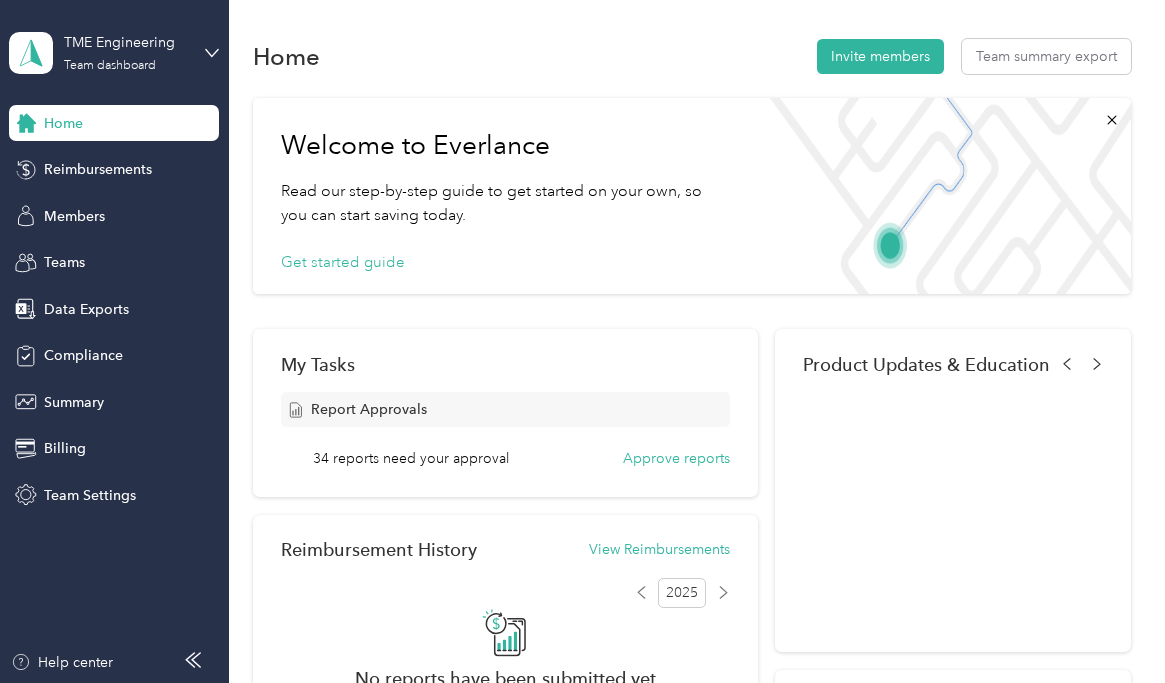 click on "My Tasks Report Approvals 34 reports need your approval Approve reports Reimbursement History View Reimbursements 2025 No reports have been submitted yet Use report approvals to streamline your mileage reimbursements. Learn more Contact sales Document Compliance Reduce risk from your vehicle program Compliant insurance verification, actionable status updates and regular MVR checks Learn more Contact sales Product Updates See Your Members' Onboarding Process Speed up your members' onboarding with views of uncompleted actions, such as members who still need to download the app. Go to View  Learn more Everlance Product Update Log Stay up-to-date with the latest updates and improvements that directly impact you and your employees each month. Learn more BETA Flag problem reports automatically Speed up report review with Outlier Flags. Create rules to flag reports automatically. Create a flag Learn more Watch Tutorial COMING SOON Introducing EverPay Get early access Reimbursement Programs  View members" at bounding box center (691, 870) 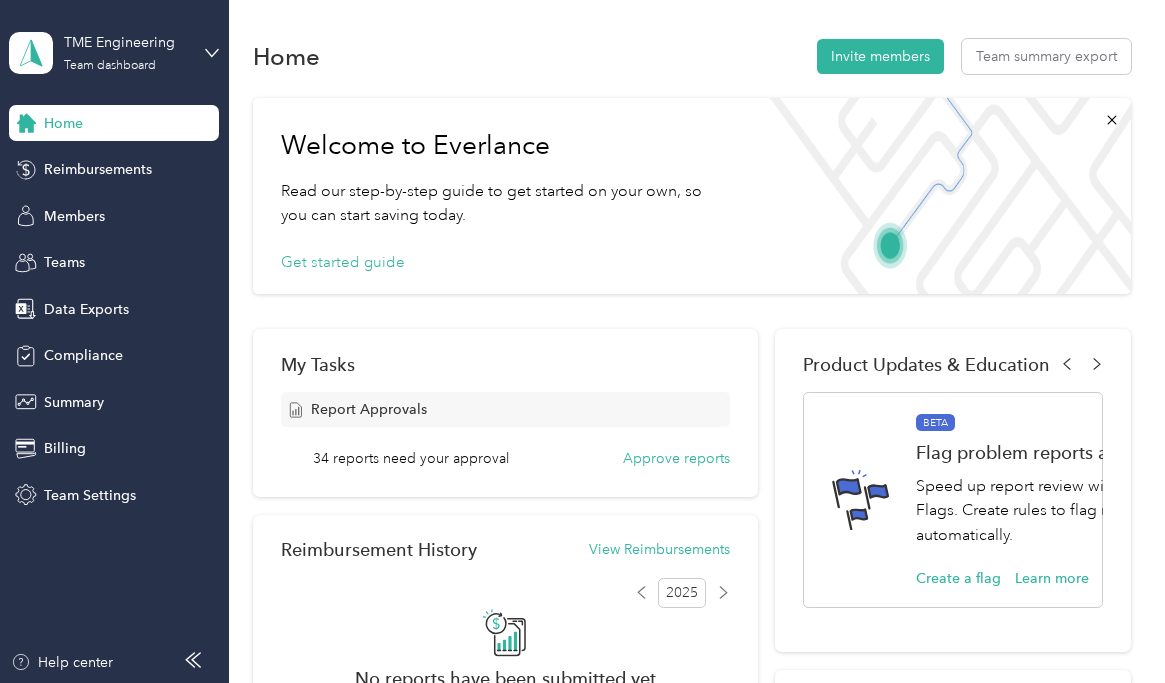 click on "My Tasks Report Approvals 34 reports need your approval Approve reports Reimbursement History View Reimbursements 2025 No reports have been submitted yet Use report approvals to streamline your mileage reimbursements. Learn more Contact sales Document Compliance Reduce risk from your vehicle program Compliant insurance verification, actionable status updates and regular MVR checks Learn more Contact sales Product Updates See Your Members' Onboarding Process Speed up your members' onboarding with views of uncompleted actions, such as members who still need to download the app. Go to View  Learn more Everlance Product Update Log Stay up-to-date with the latest updates and improvements that directly impact you and your employees each month. Learn more BETA Flag problem reports automatically Speed up report review with Outlier Flags. Create rules to flag reports automatically. Create a flag Learn more Watch Tutorial COMING SOON Introducing EverPay Get early access Reimbursement Programs  View members" at bounding box center [691, 870] 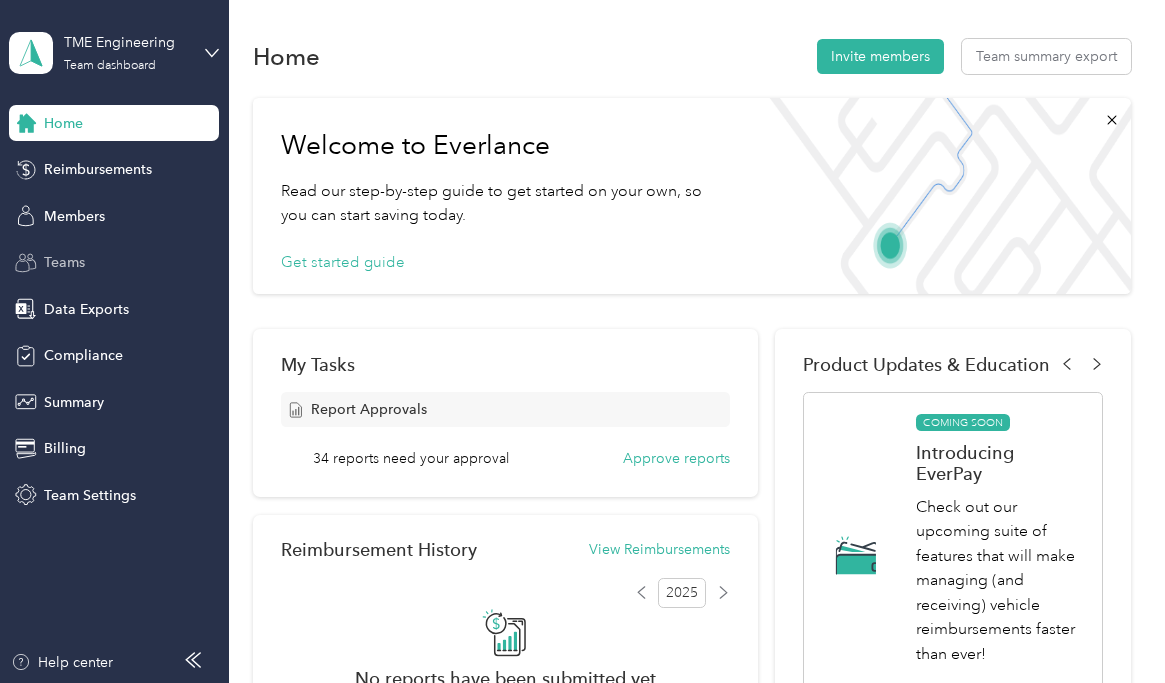 click on "Teams" at bounding box center [64, 262] 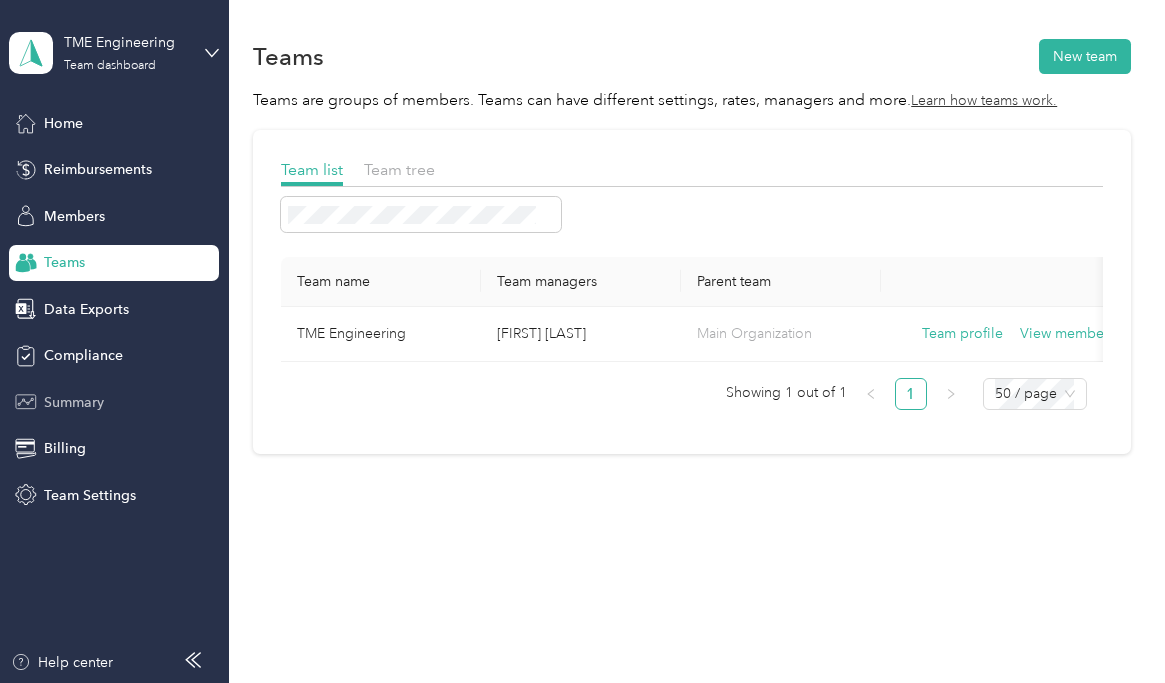 click on "Summary" at bounding box center [74, 402] 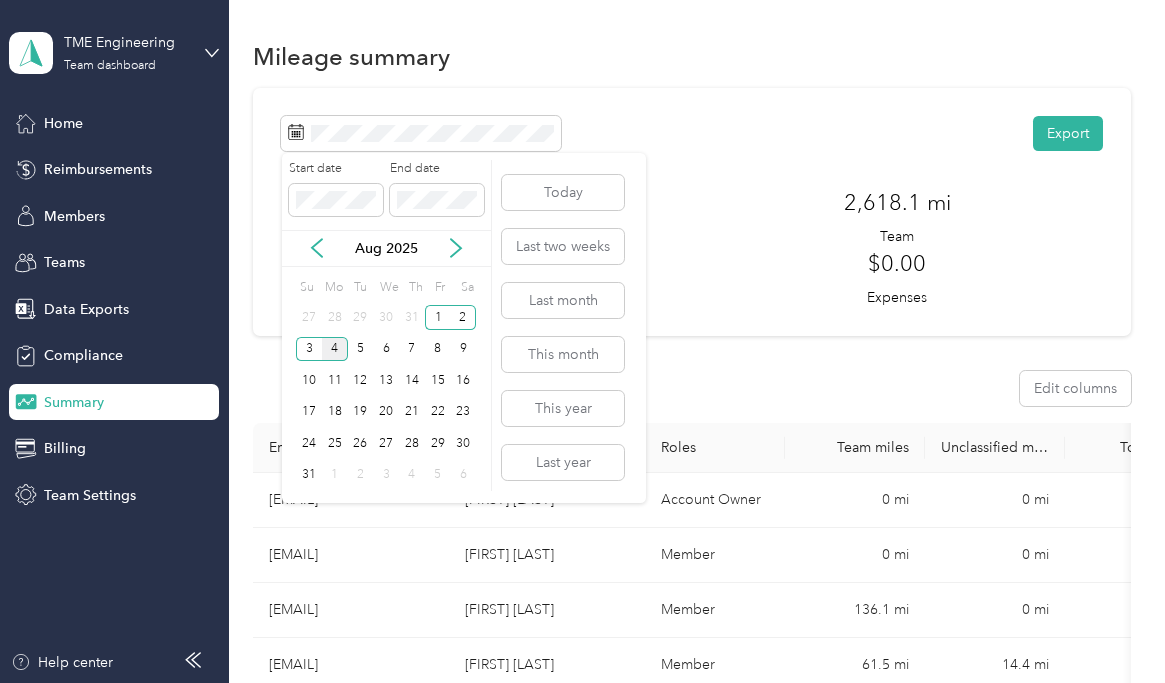 click on "Aug 2025" at bounding box center (386, 248) 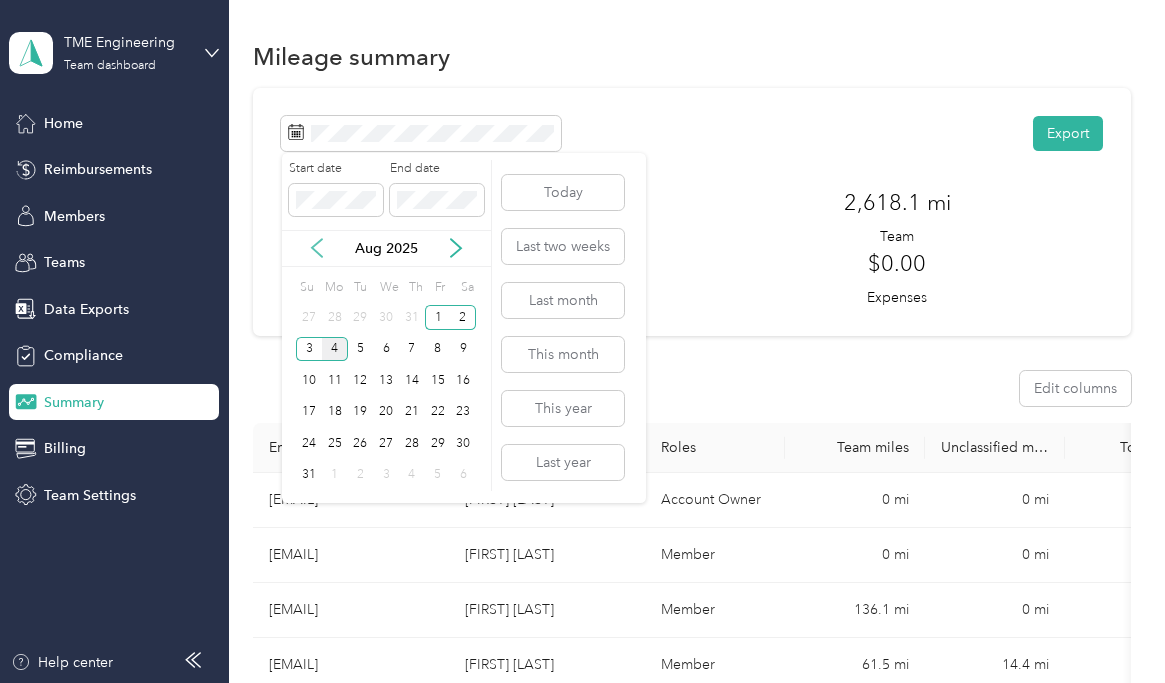 click 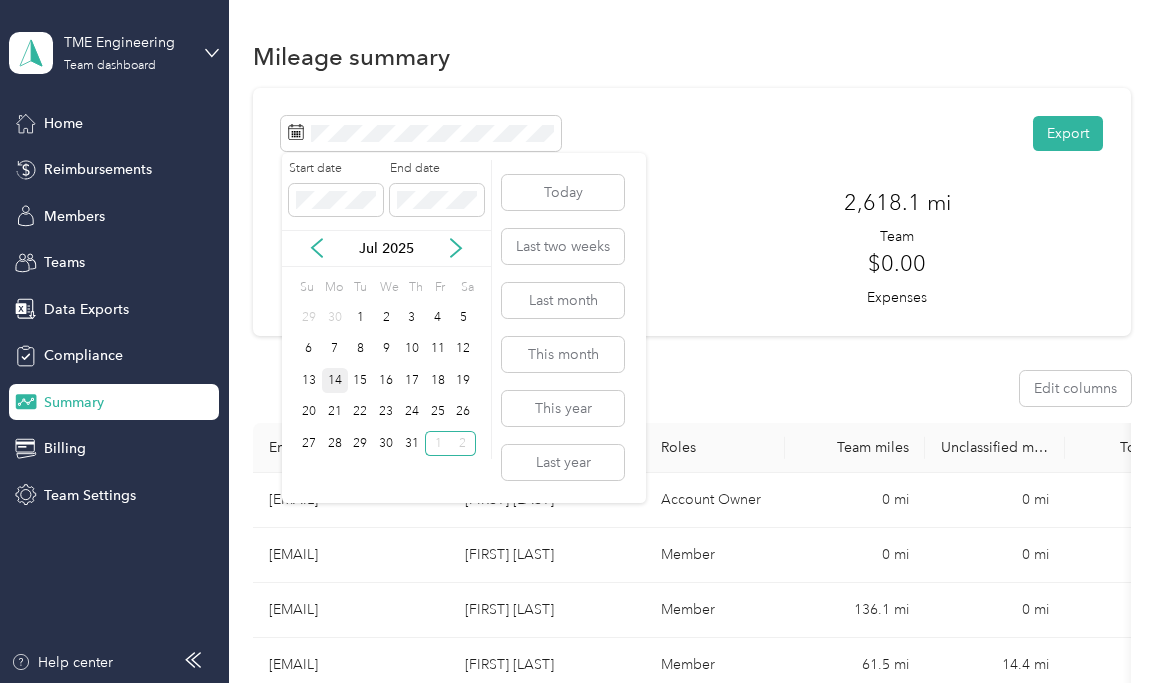 click on "14" at bounding box center [335, 380] 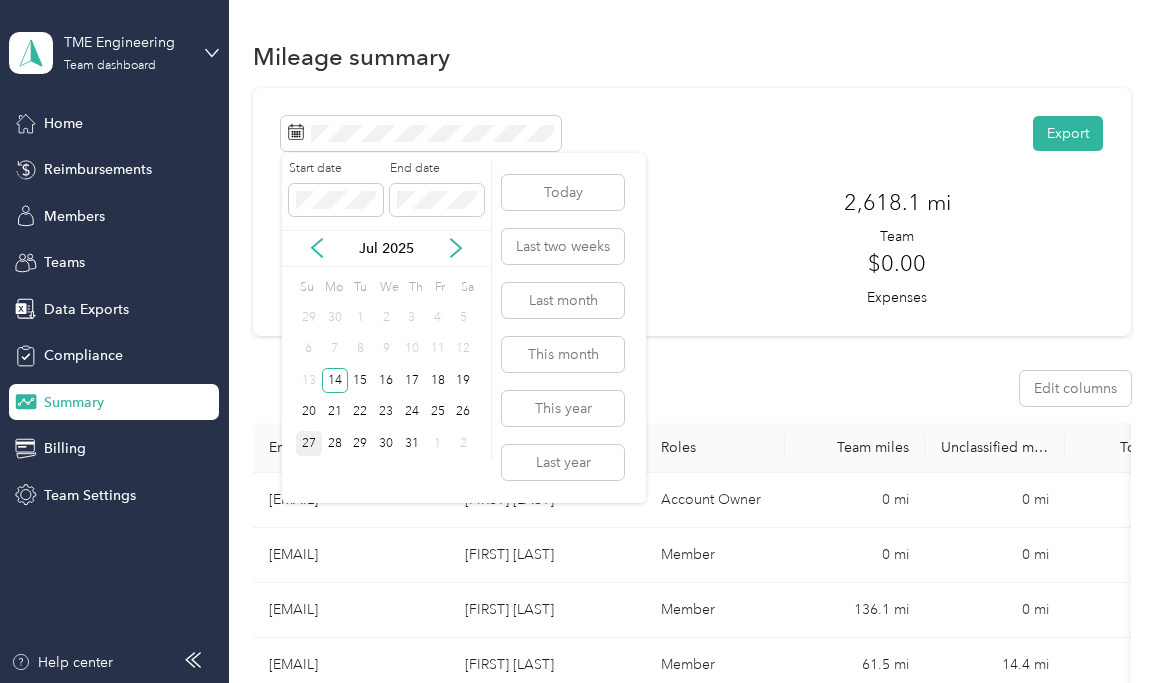 click on "27" at bounding box center (309, 443) 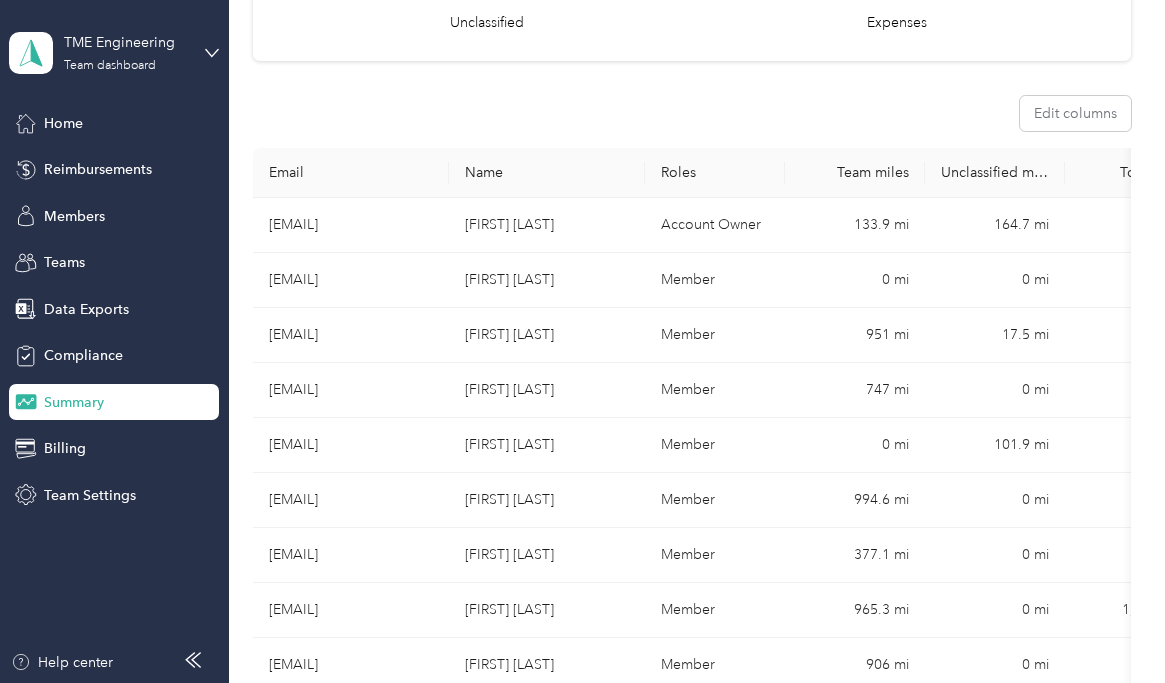 scroll, scrollTop: 279, scrollLeft: 0, axis: vertical 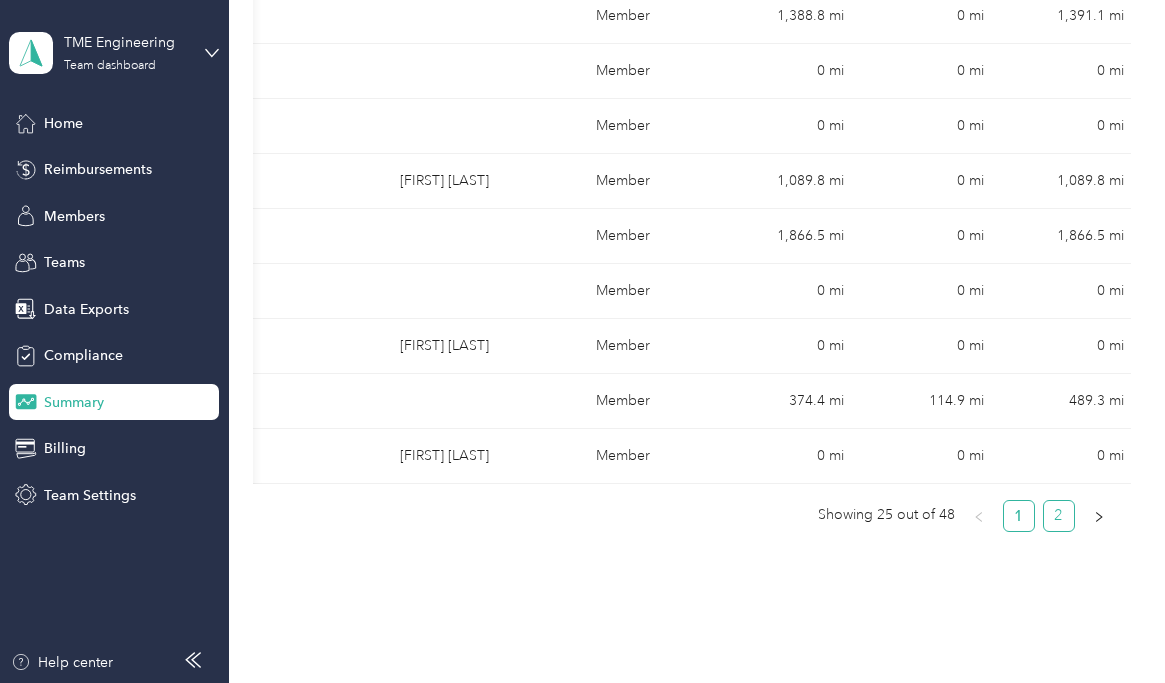 click on "2" at bounding box center [1059, 516] 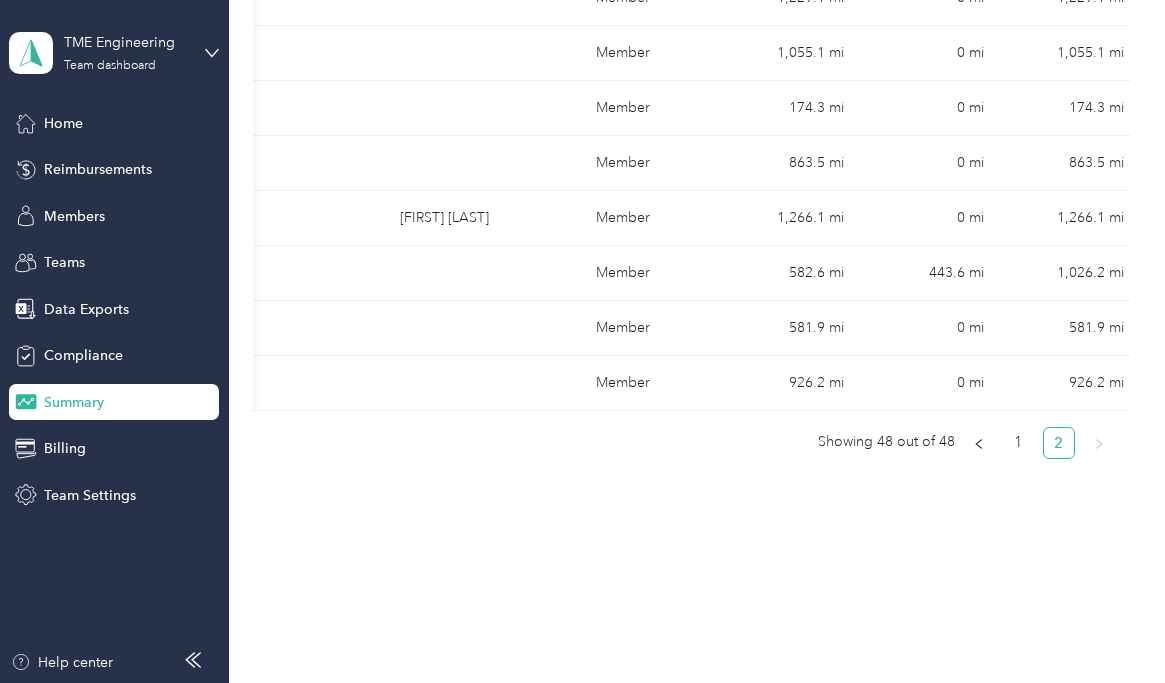 scroll, scrollTop: 1324, scrollLeft: 0, axis: vertical 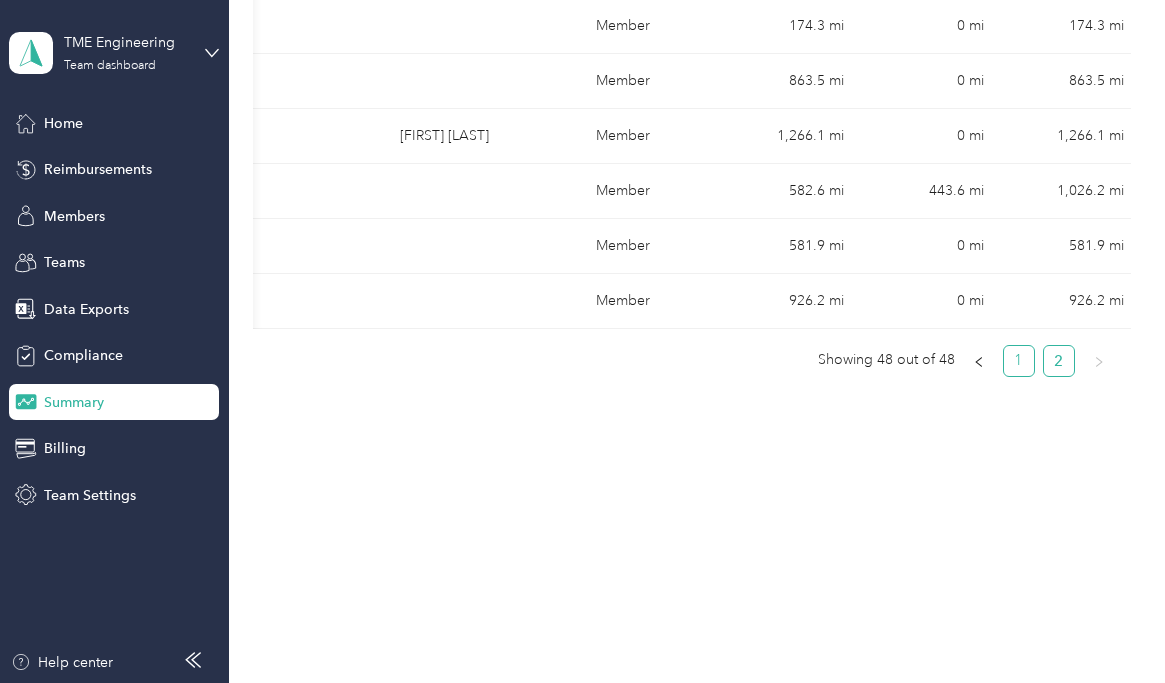 click on "1" at bounding box center (1019, 361) 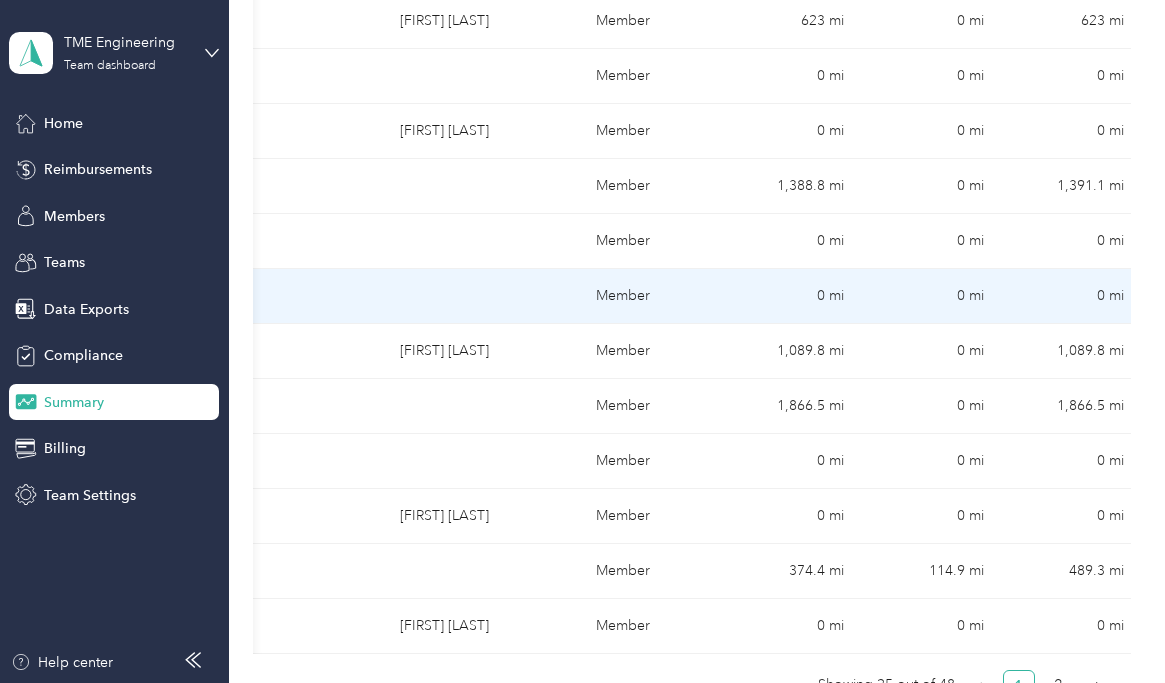 scroll, scrollTop: 1211, scrollLeft: 0, axis: vertical 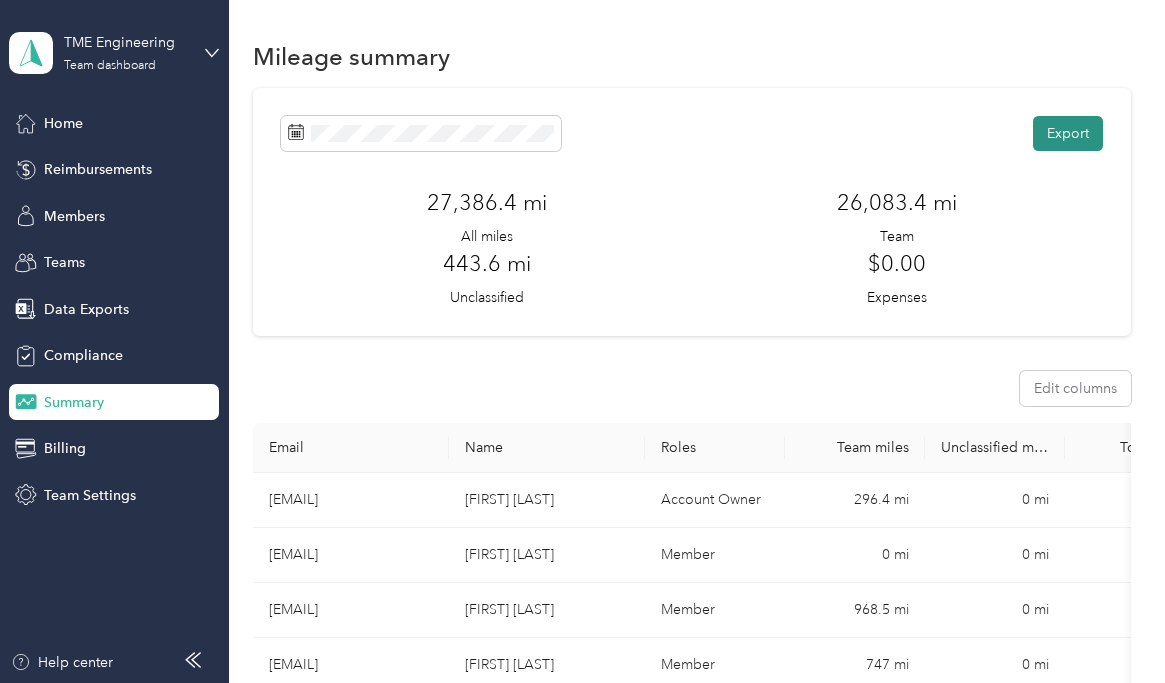 click on "Export" at bounding box center (1068, 133) 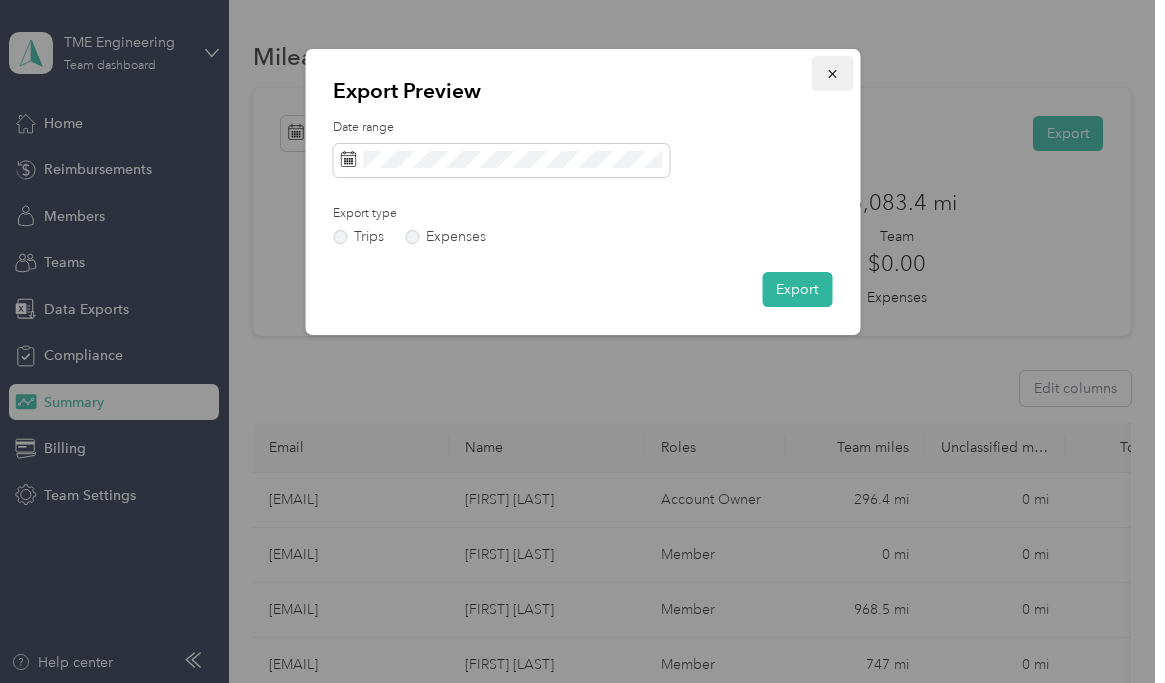 click 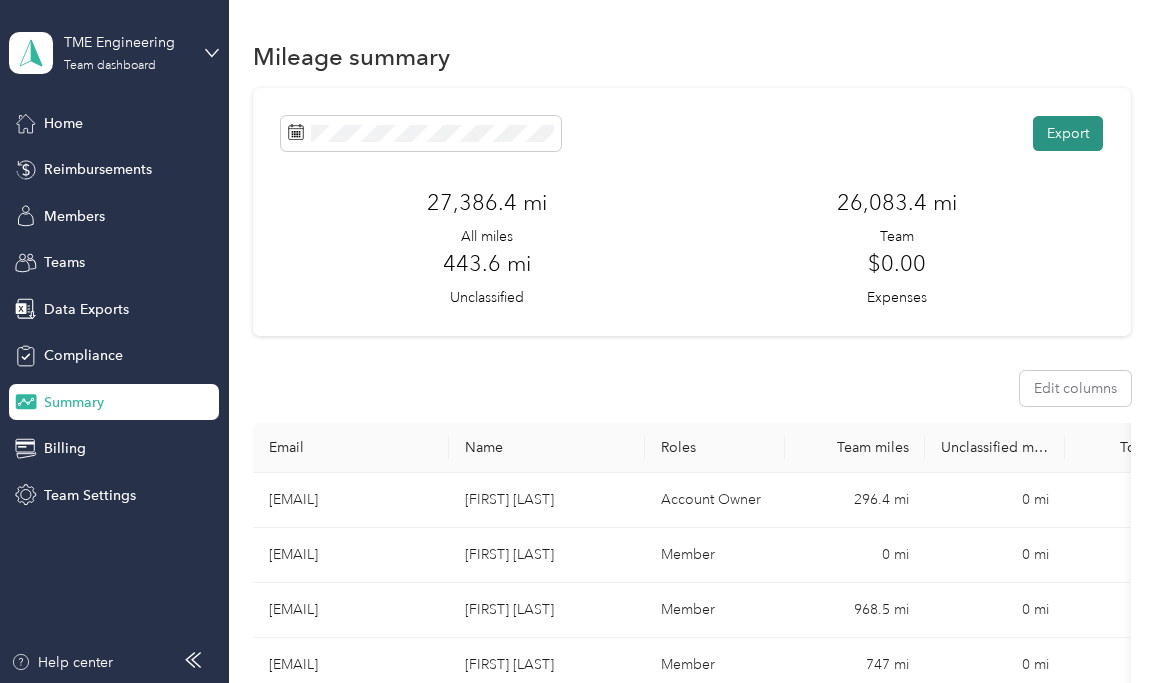 click on "Export" at bounding box center [1068, 133] 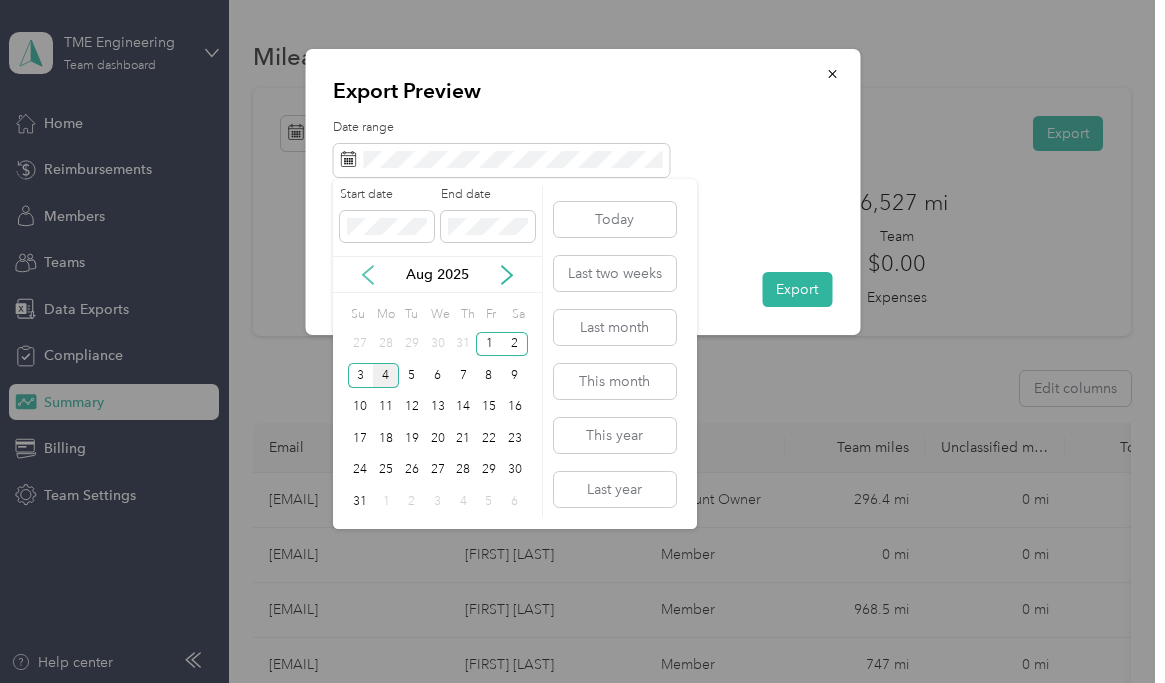 click 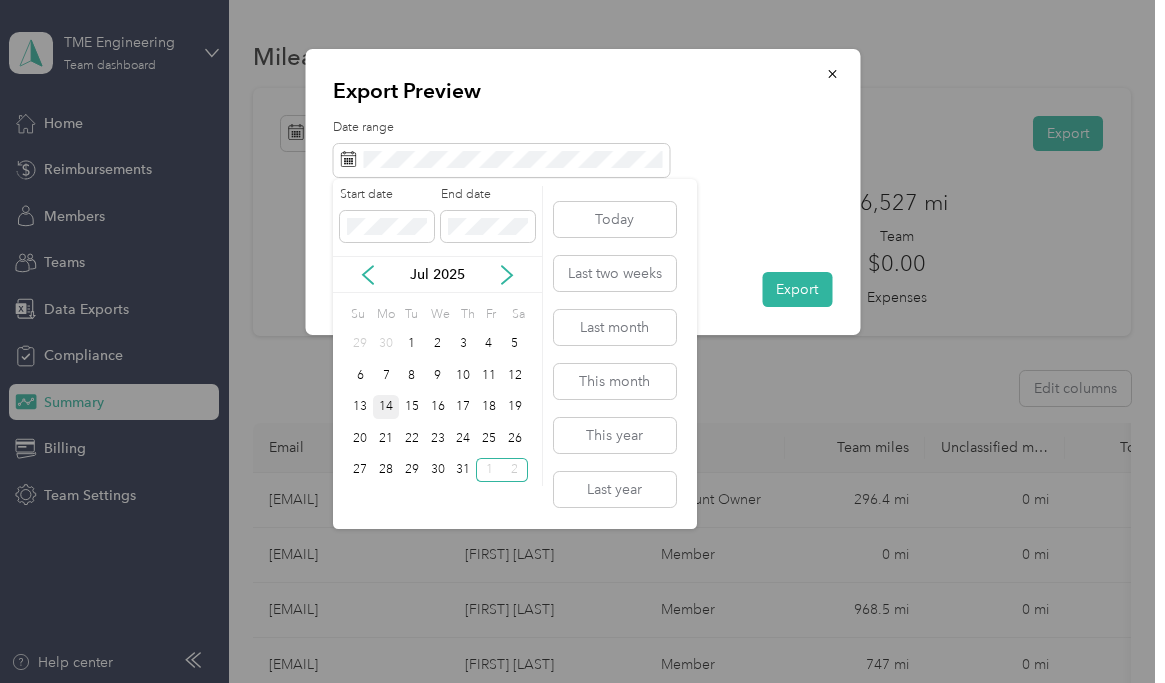 click on "14" at bounding box center (386, 407) 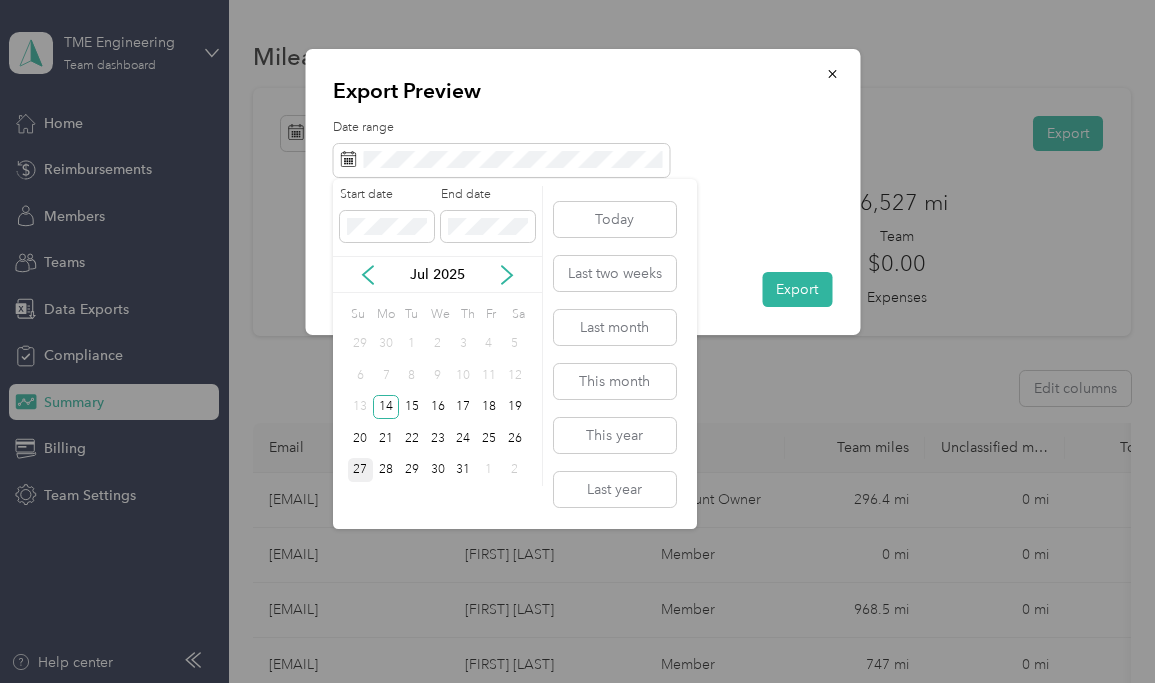 click on "27" at bounding box center [361, 470] 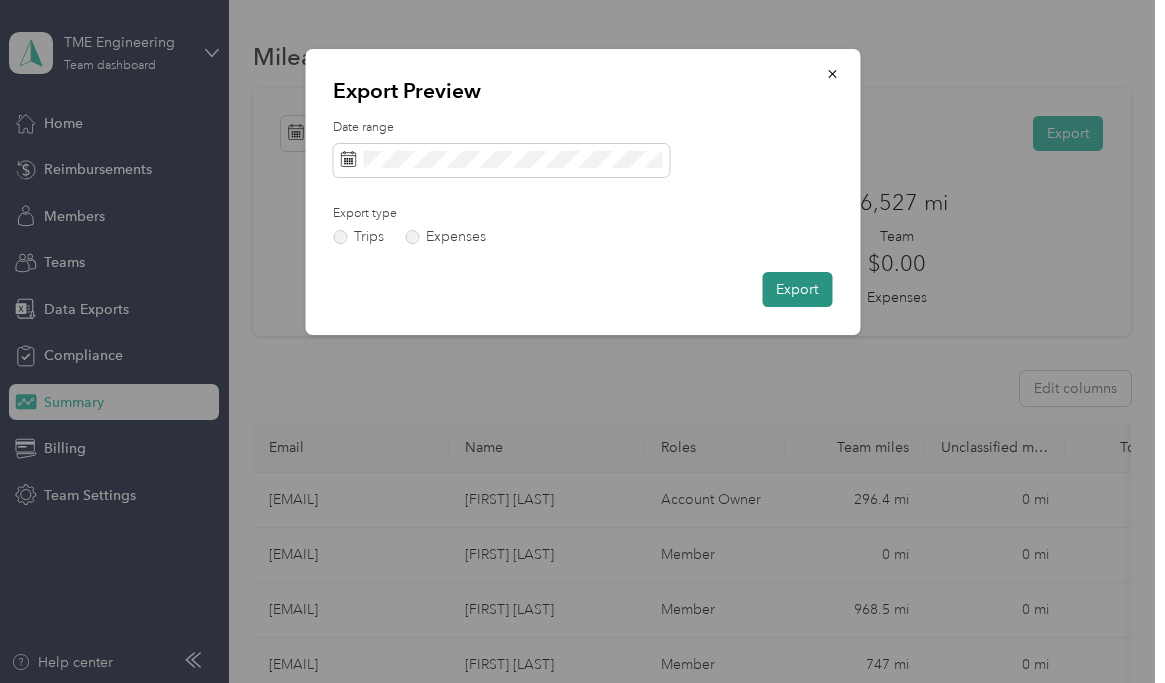 click on "Export" at bounding box center [797, 289] 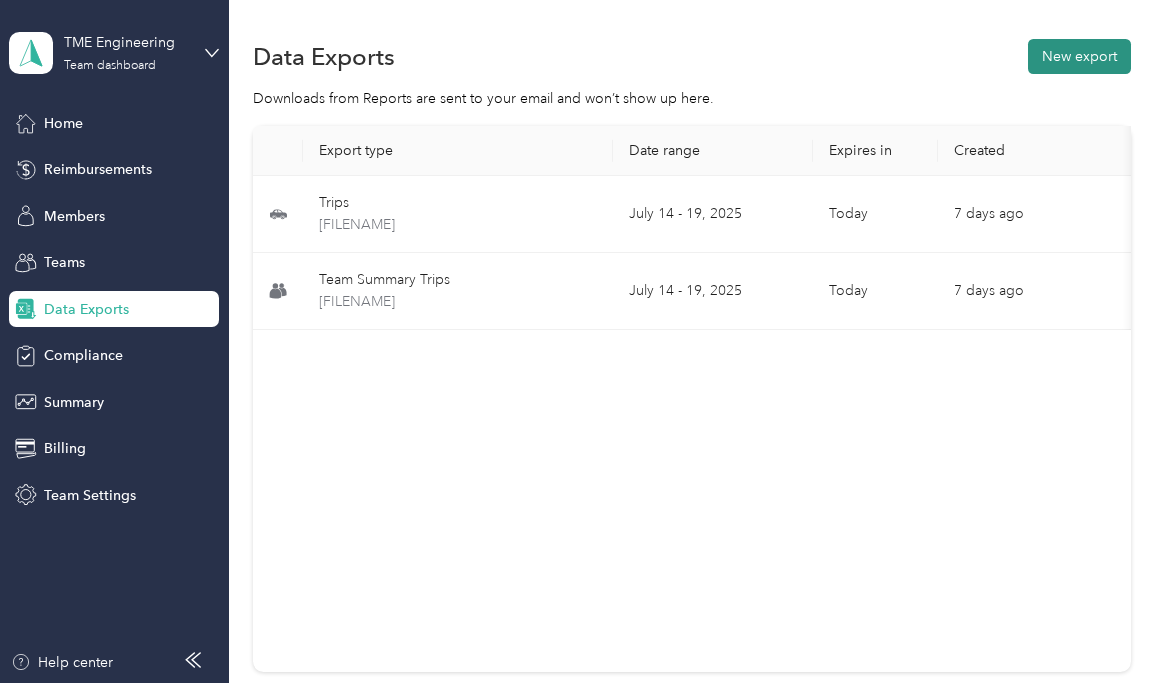 click on "New export" at bounding box center (1079, 56) 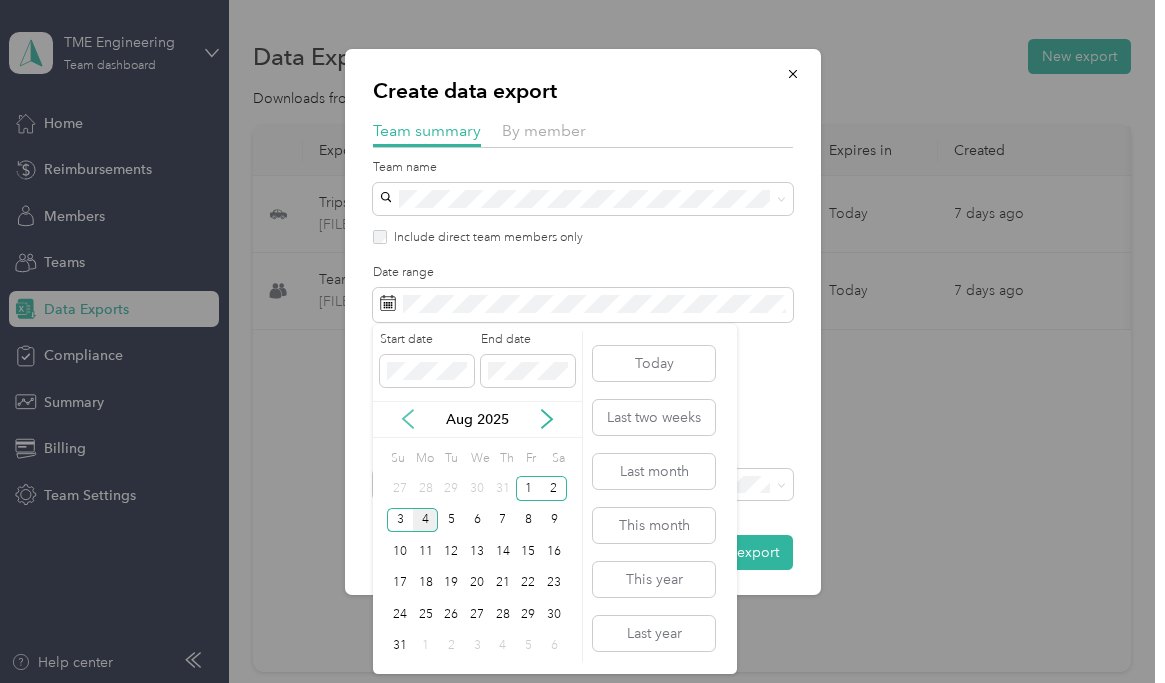 click 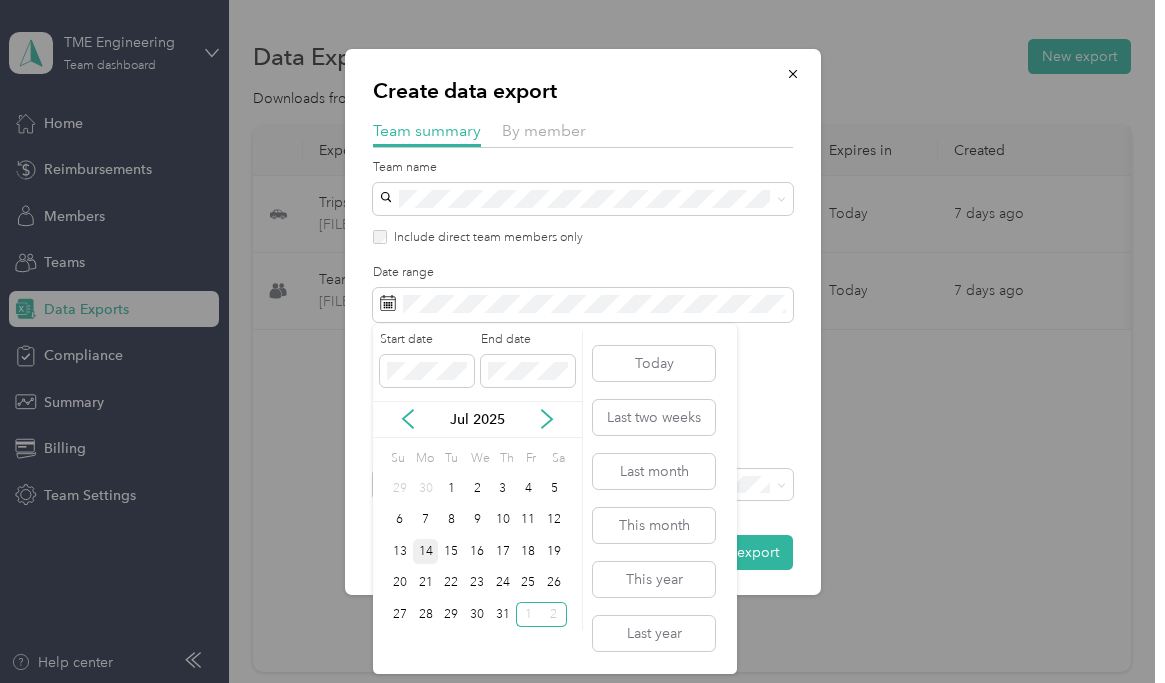 click on "14" at bounding box center (426, 551) 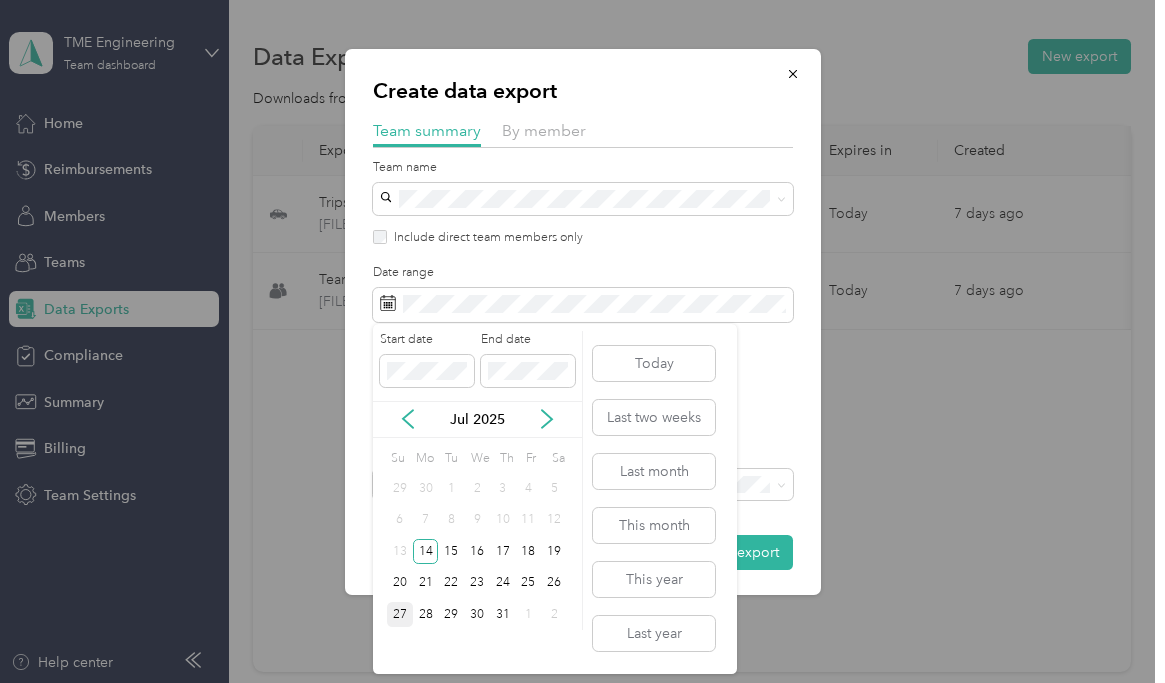 click on "27" at bounding box center (400, 614) 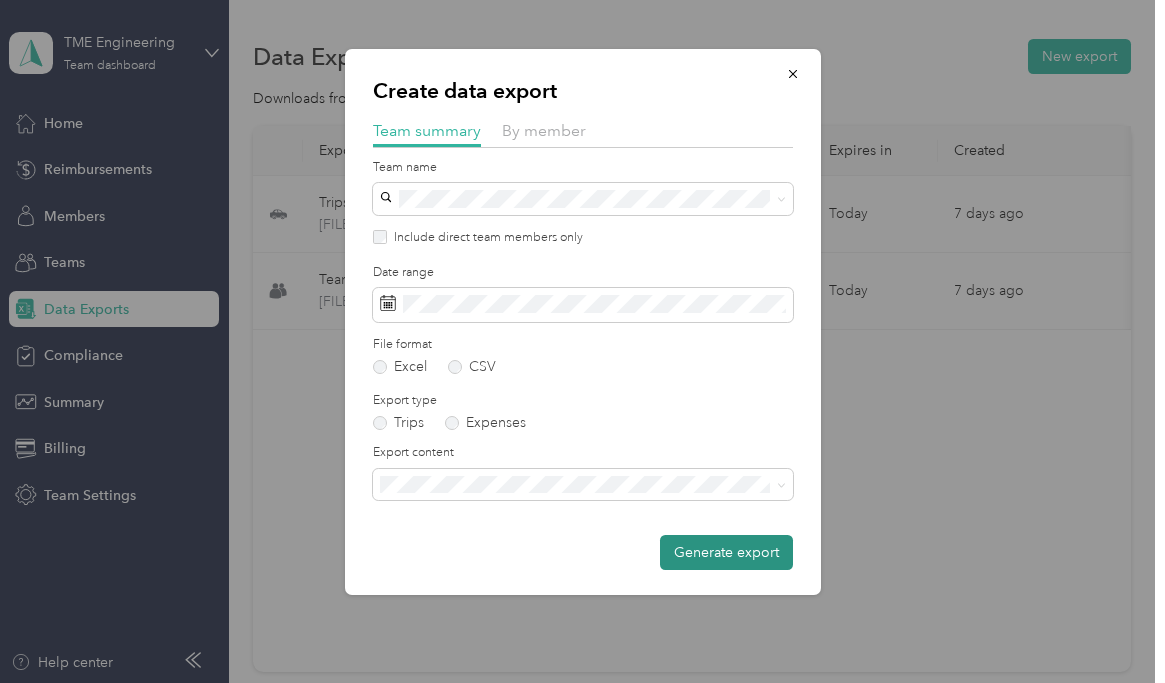 click on "Generate export" at bounding box center (726, 552) 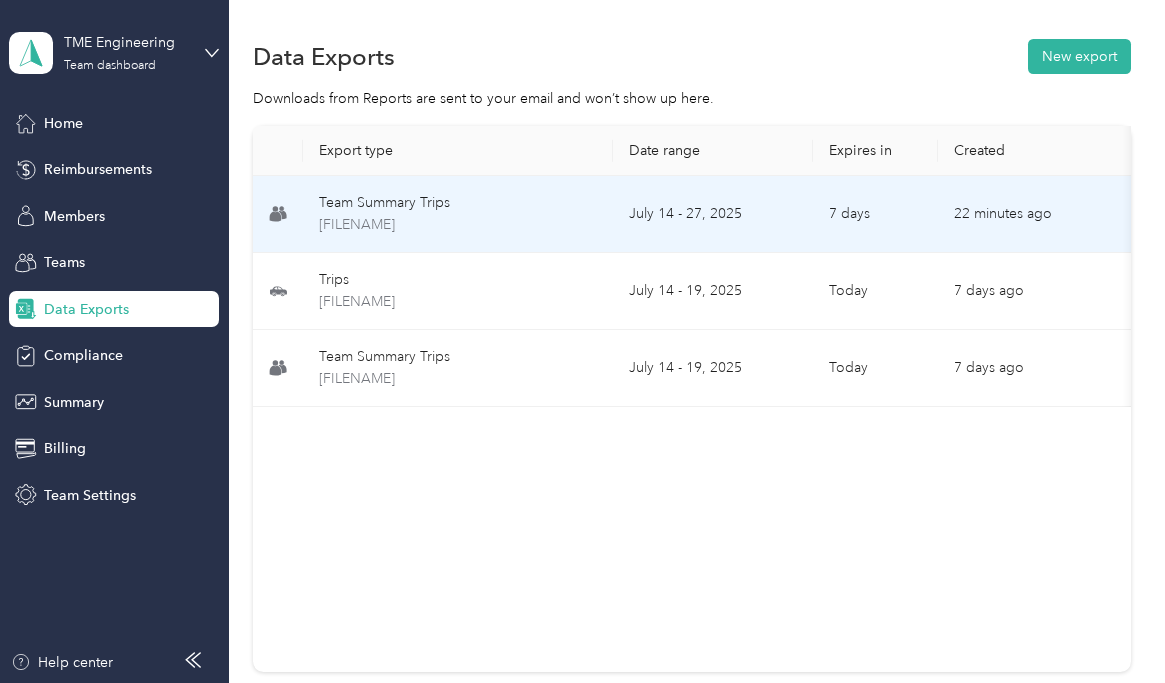 scroll, scrollTop: 0, scrollLeft: 198, axis: horizontal 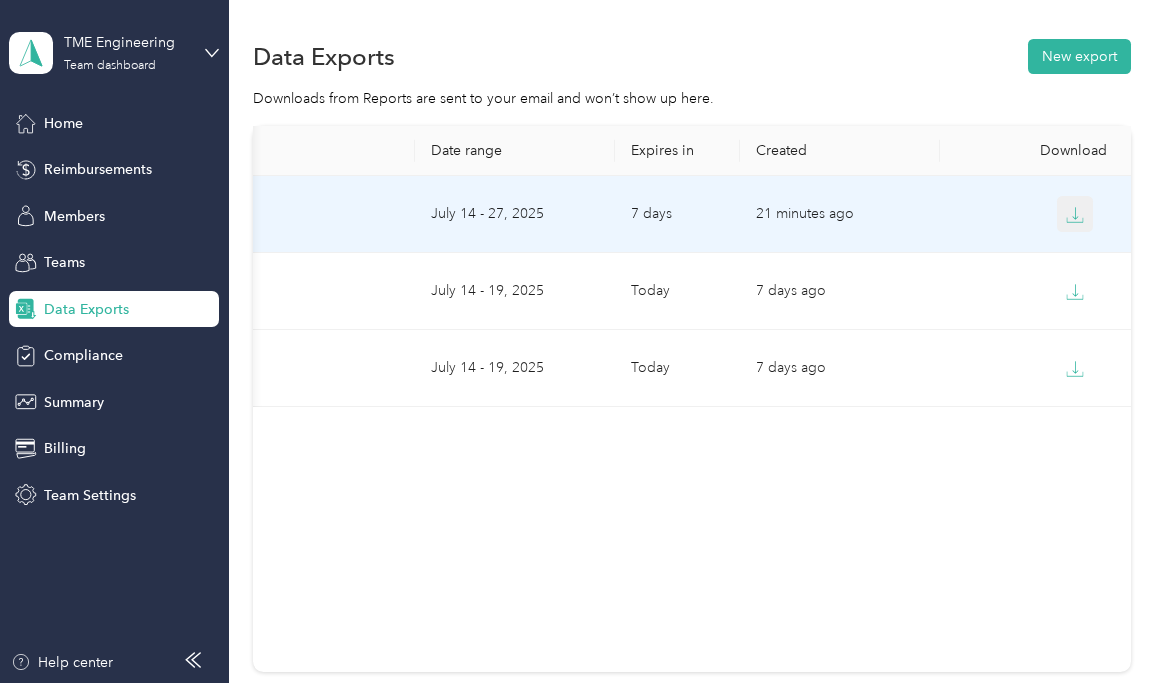 click at bounding box center [1075, 214] 